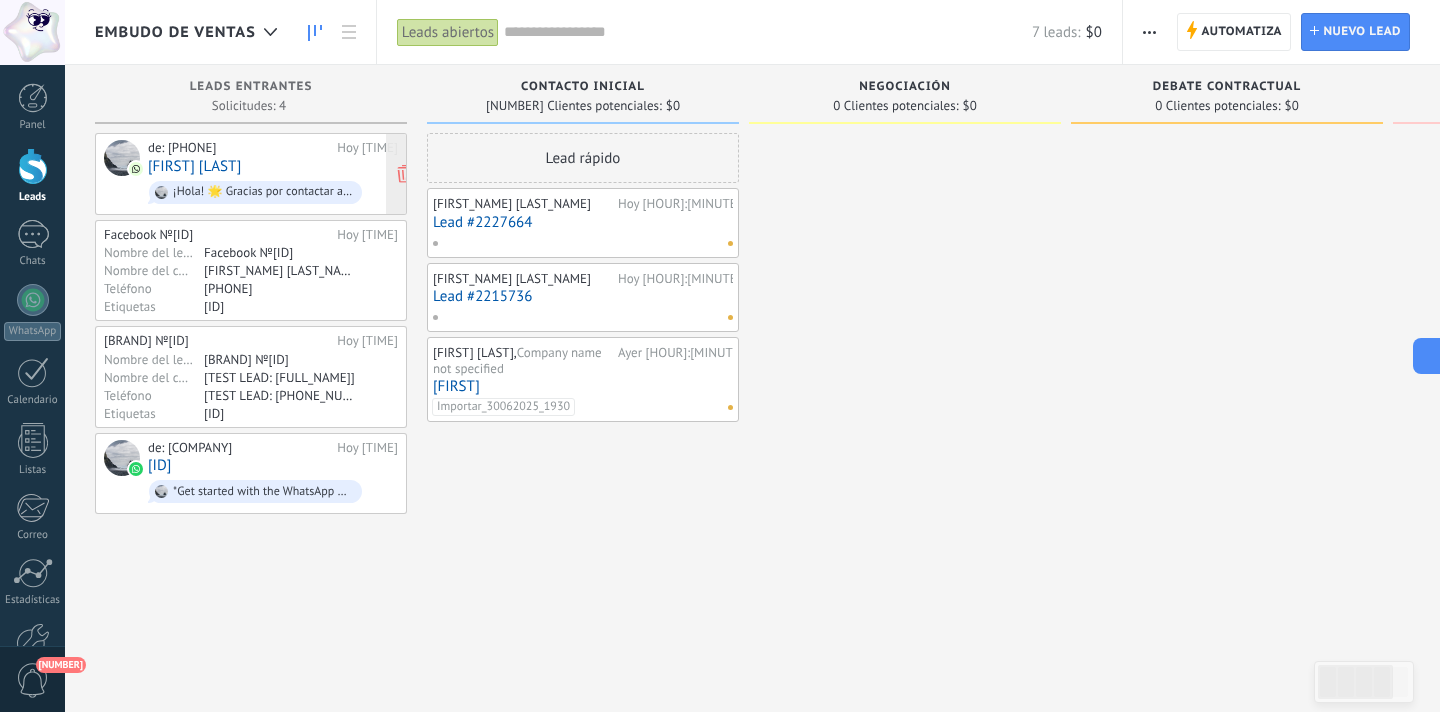 scroll, scrollTop: 0, scrollLeft: 0, axis: both 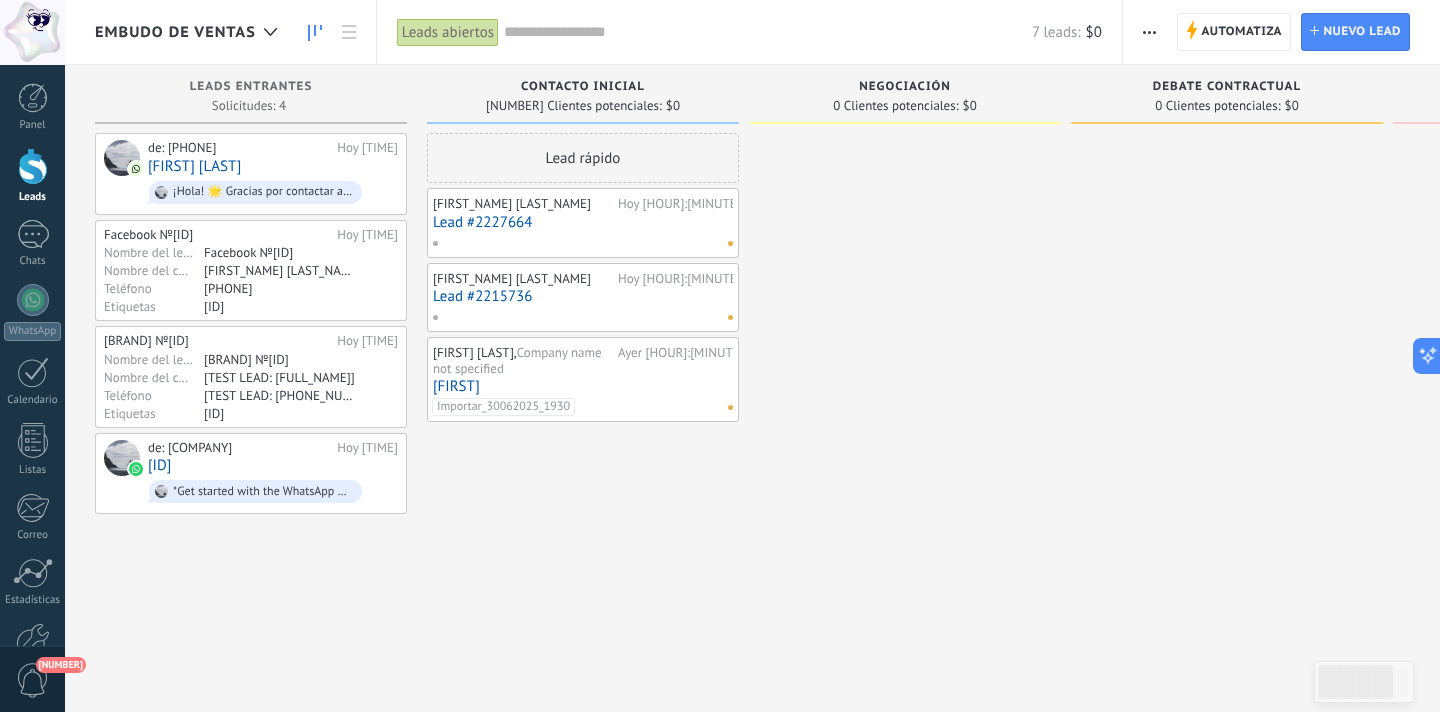 click at bounding box center [315, 33] 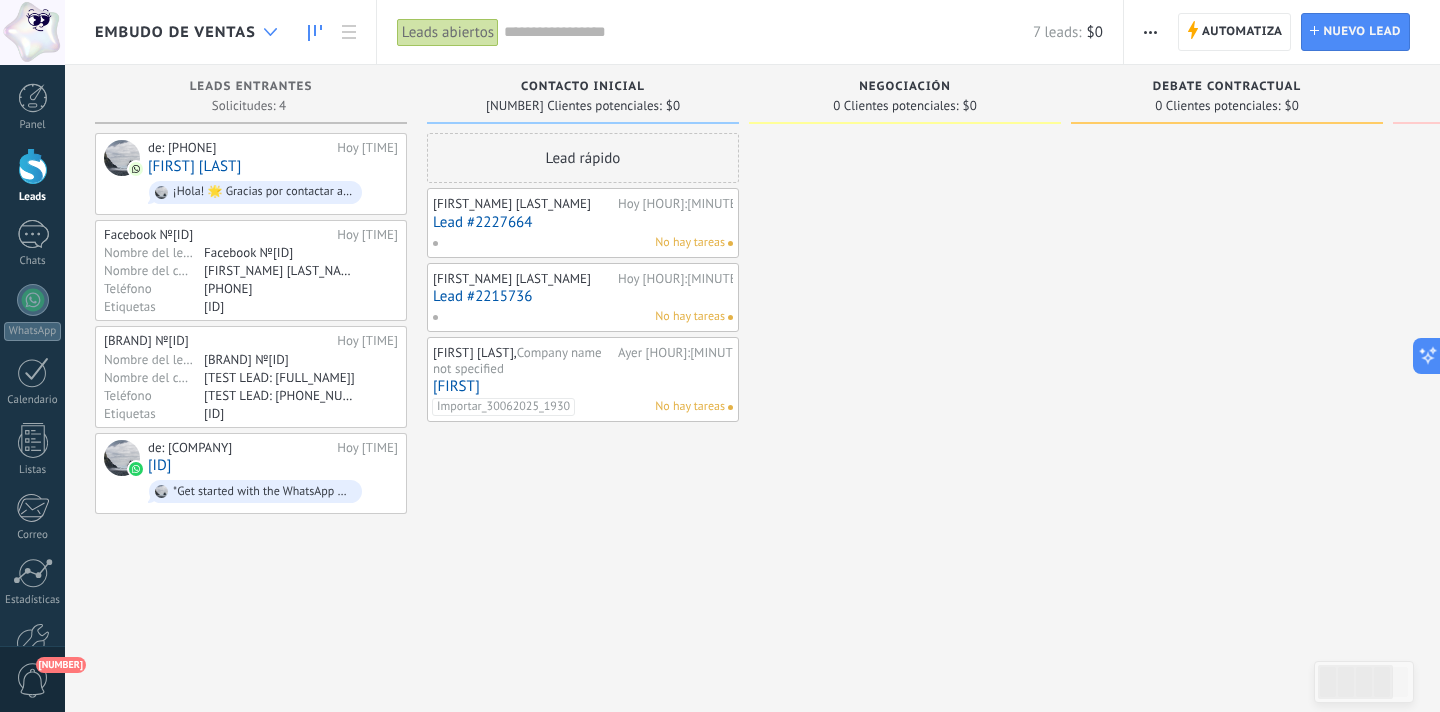 click at bounding box center [270, 32] 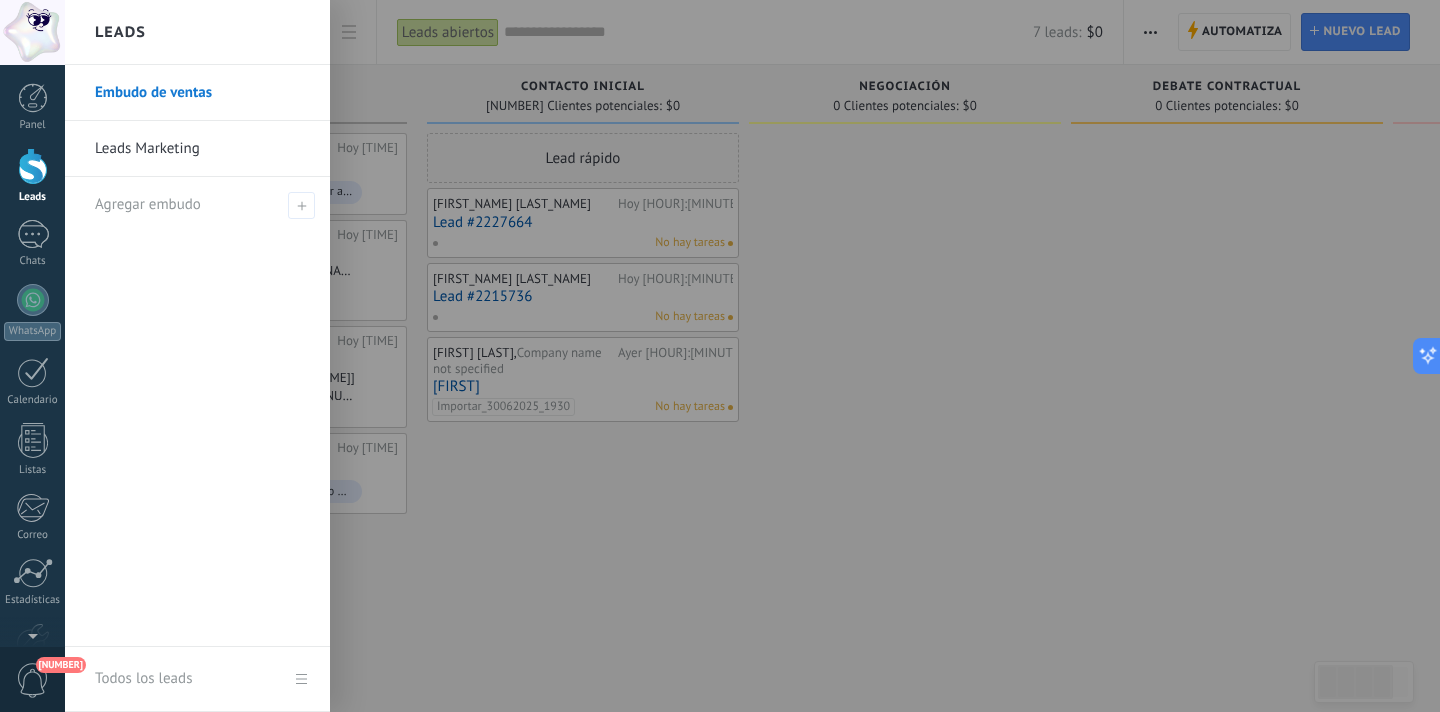 click on "Leads Marketing" at bounding box center (202, 149) 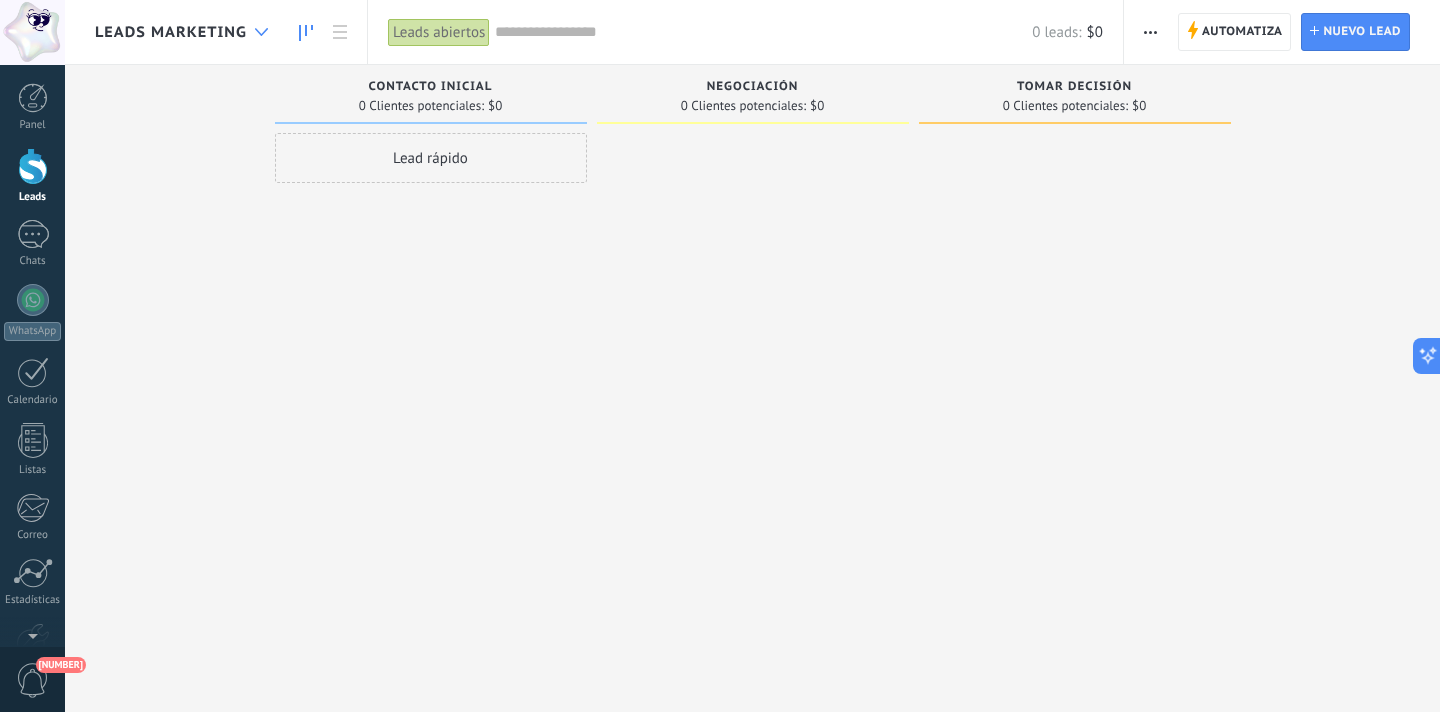 click at bounding box center (261, 32) 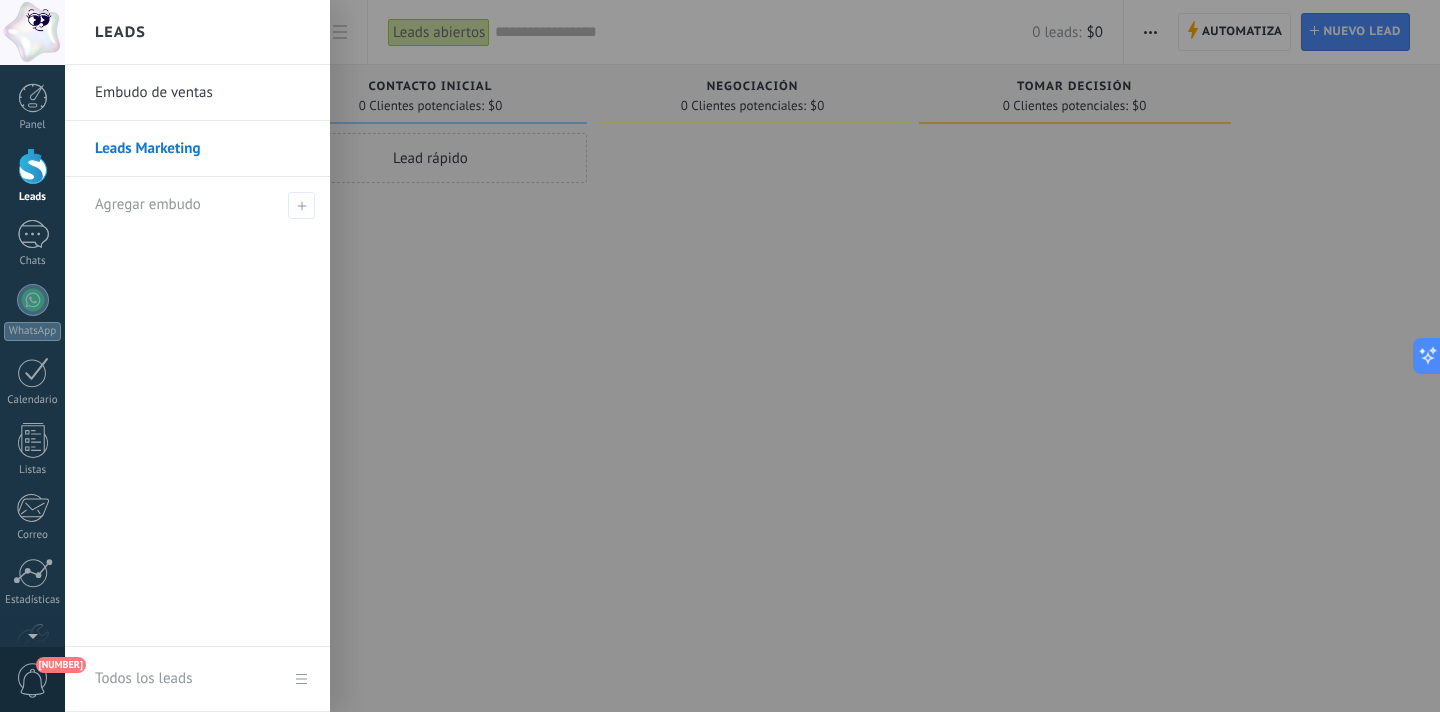 click on "Embudo de ventas" at bounding box center [202, 93] 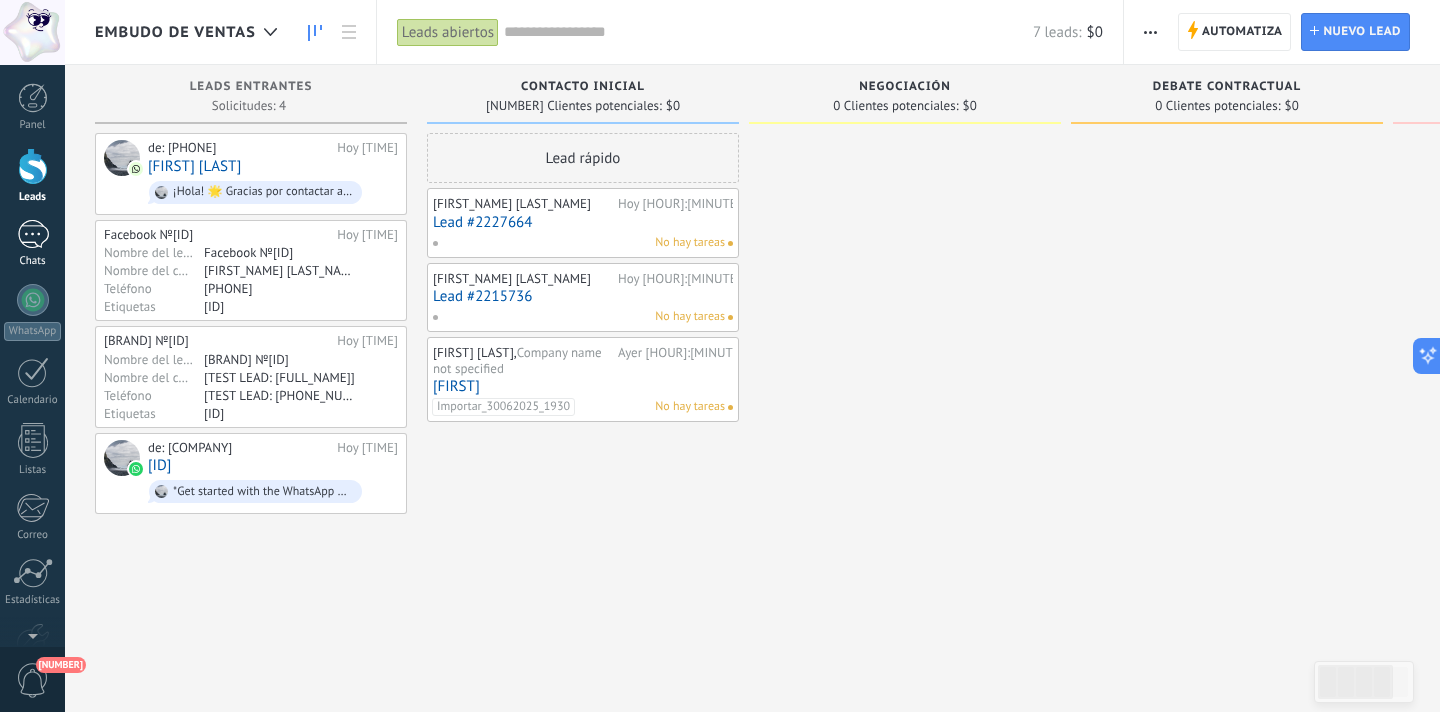 click on "Chats" at bounding box center [32, 244] 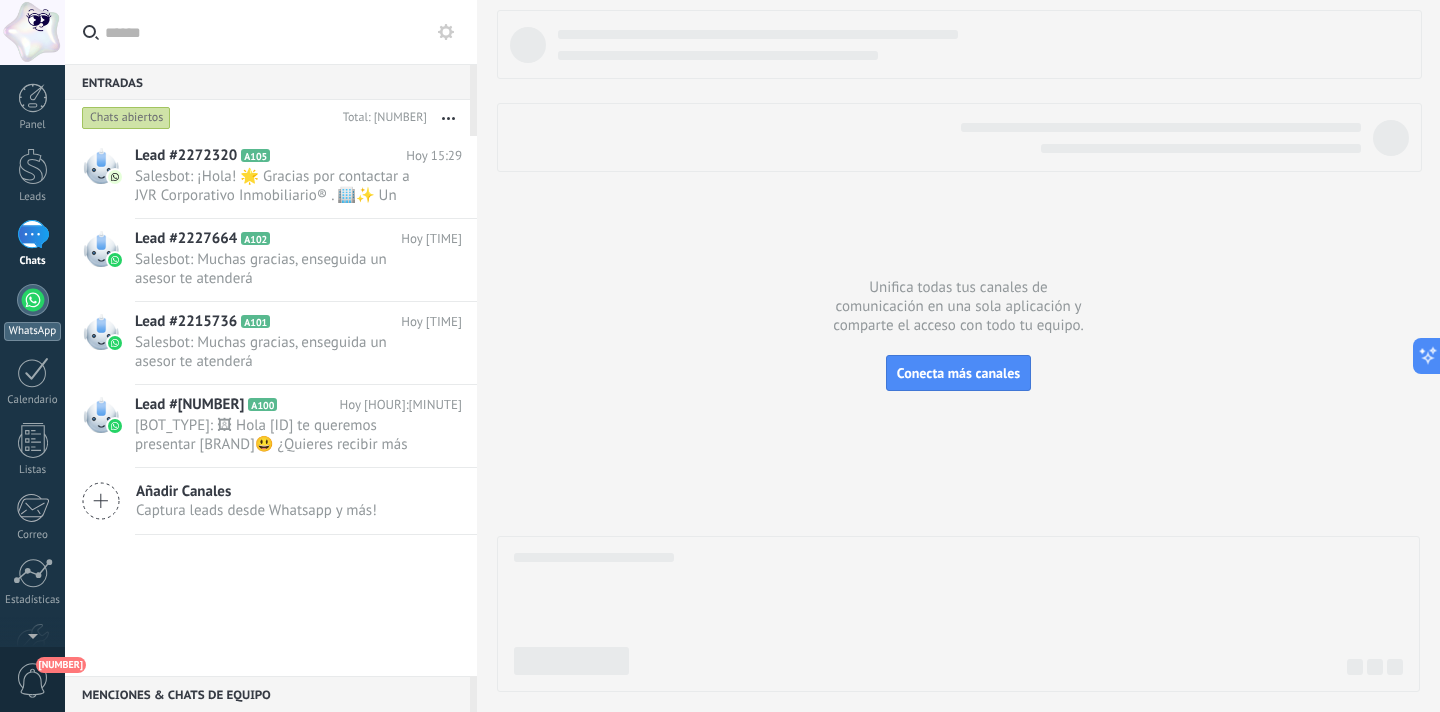 click at bounding box center (33, 300) 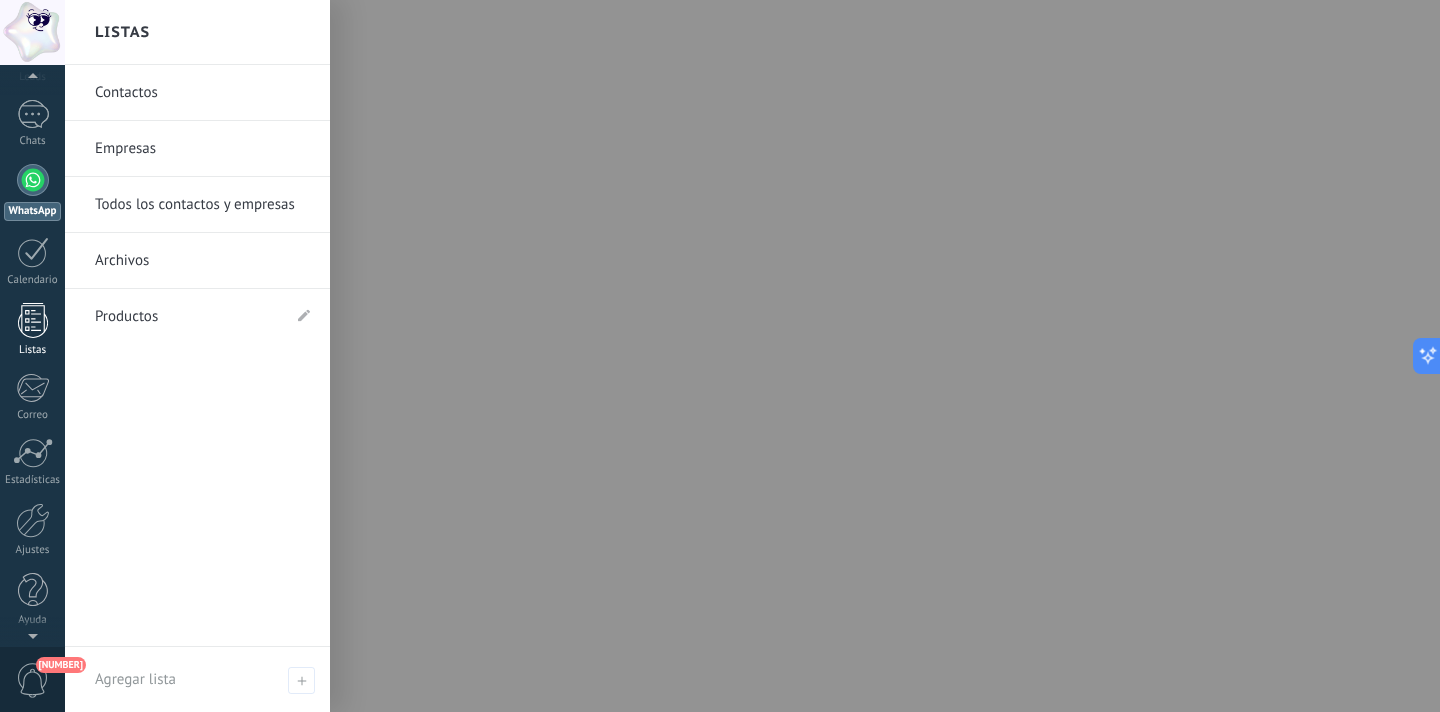 scroll, scrollTop: 0, scrollLeft: 0, axis: both 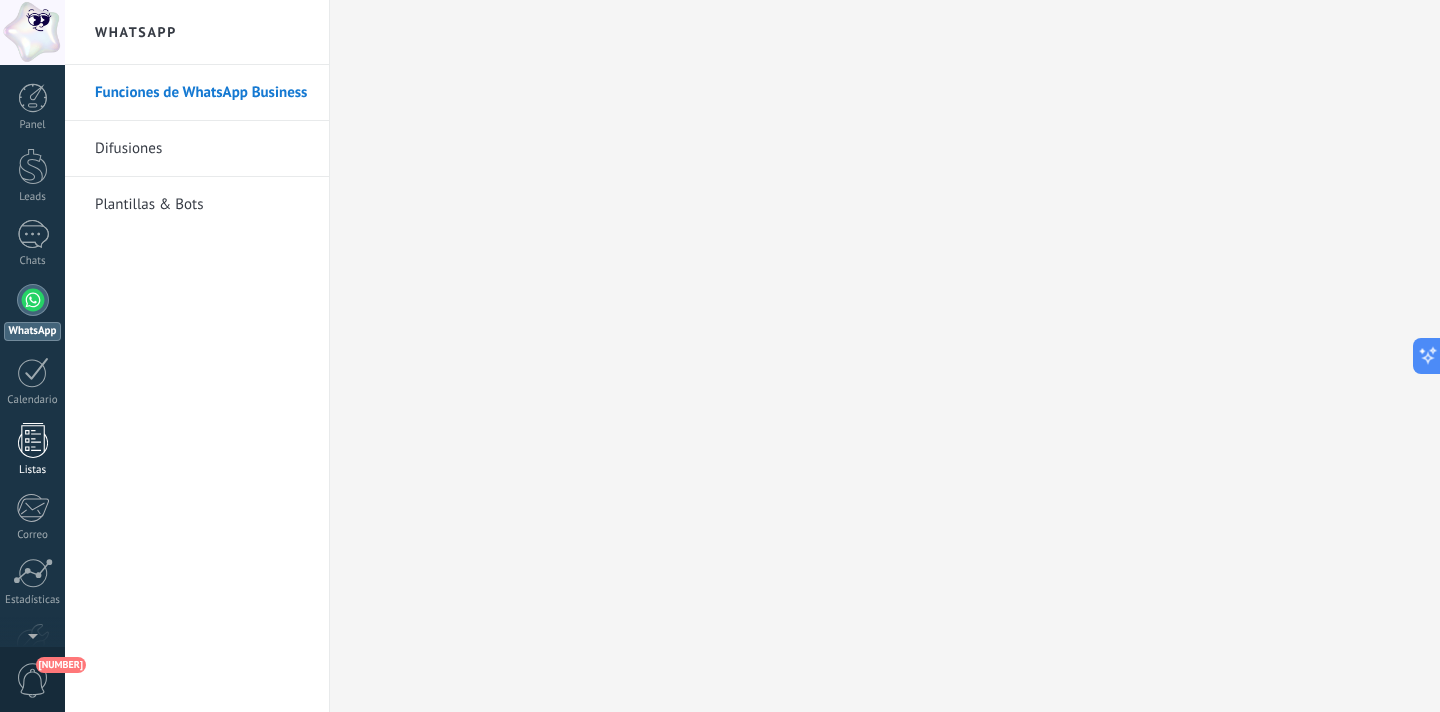 click at bounding box center (33, 440) 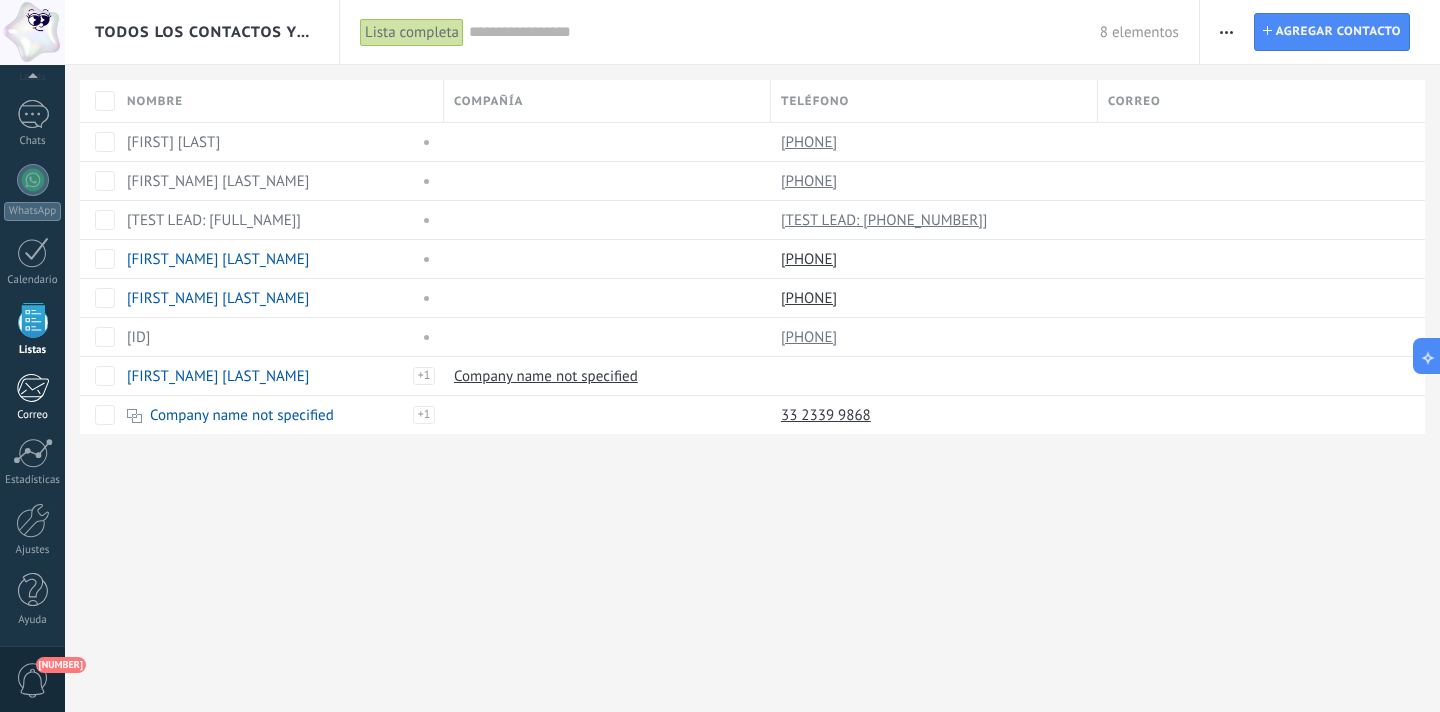 scroll, scrollTop: 0, scrollLeft: 0, axis: both 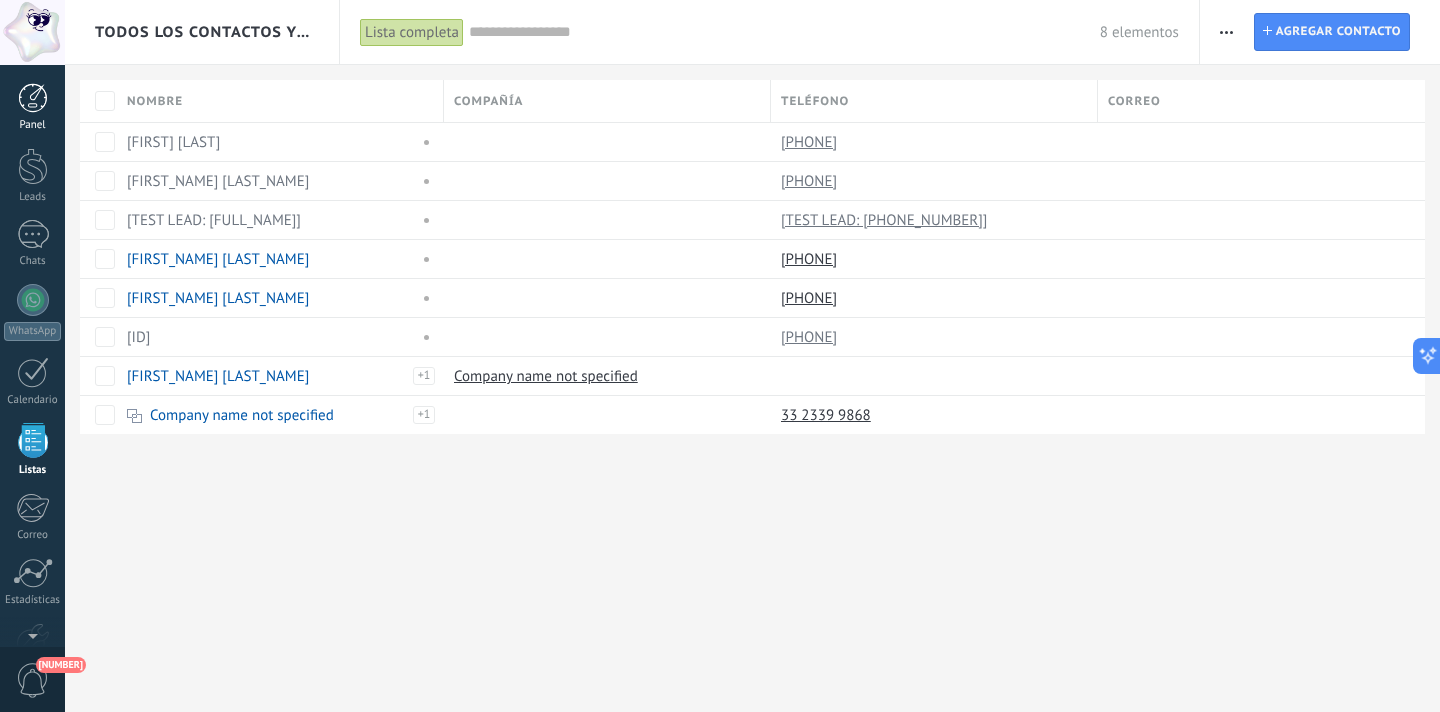 click at bounding box center [33, 98] 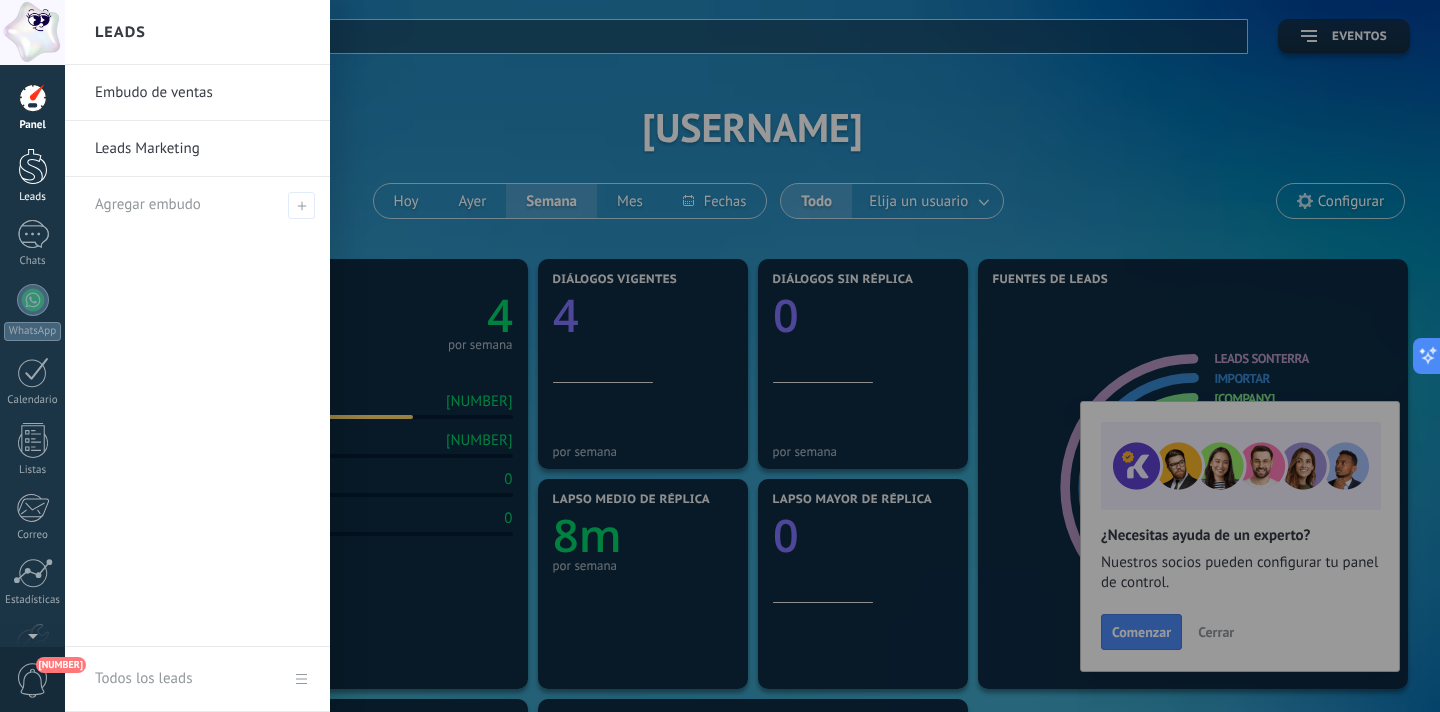 click at bounding box center [33, 166] 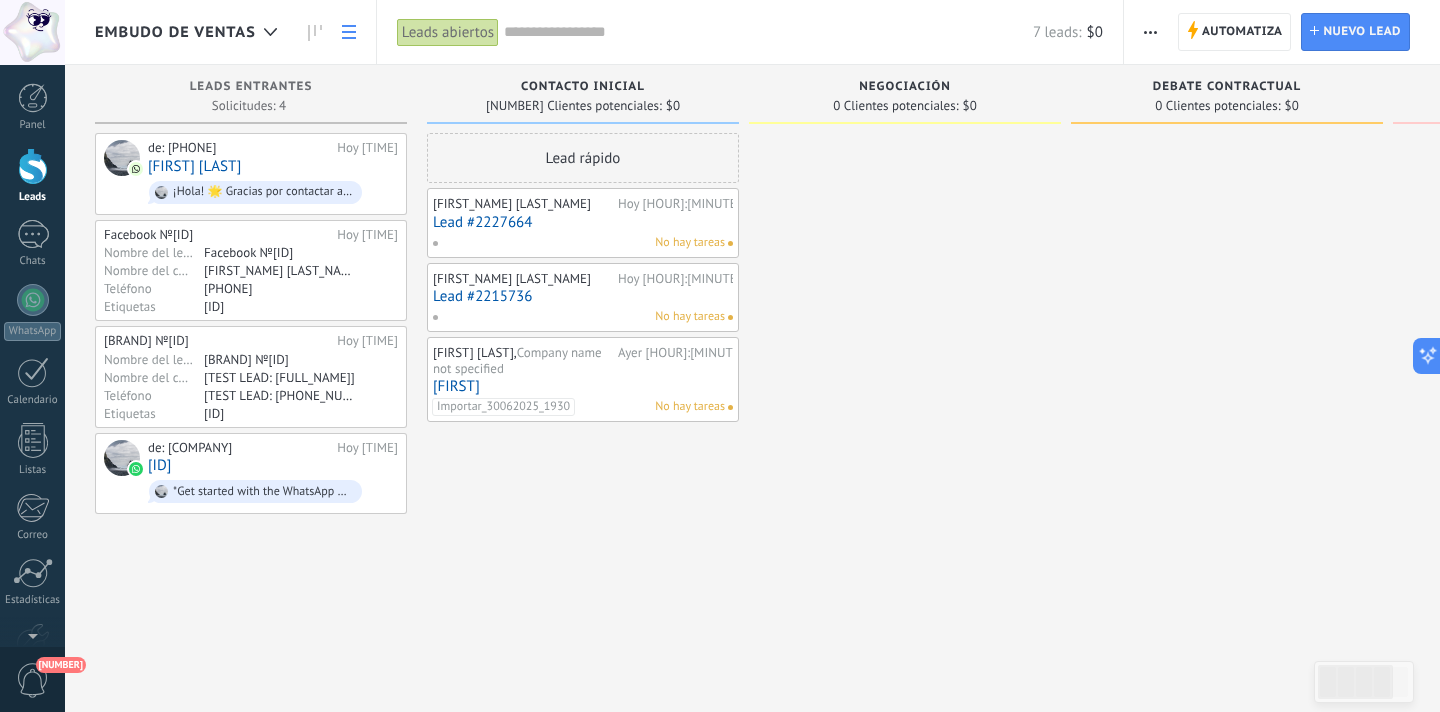 click at bounding box center (349, 32) 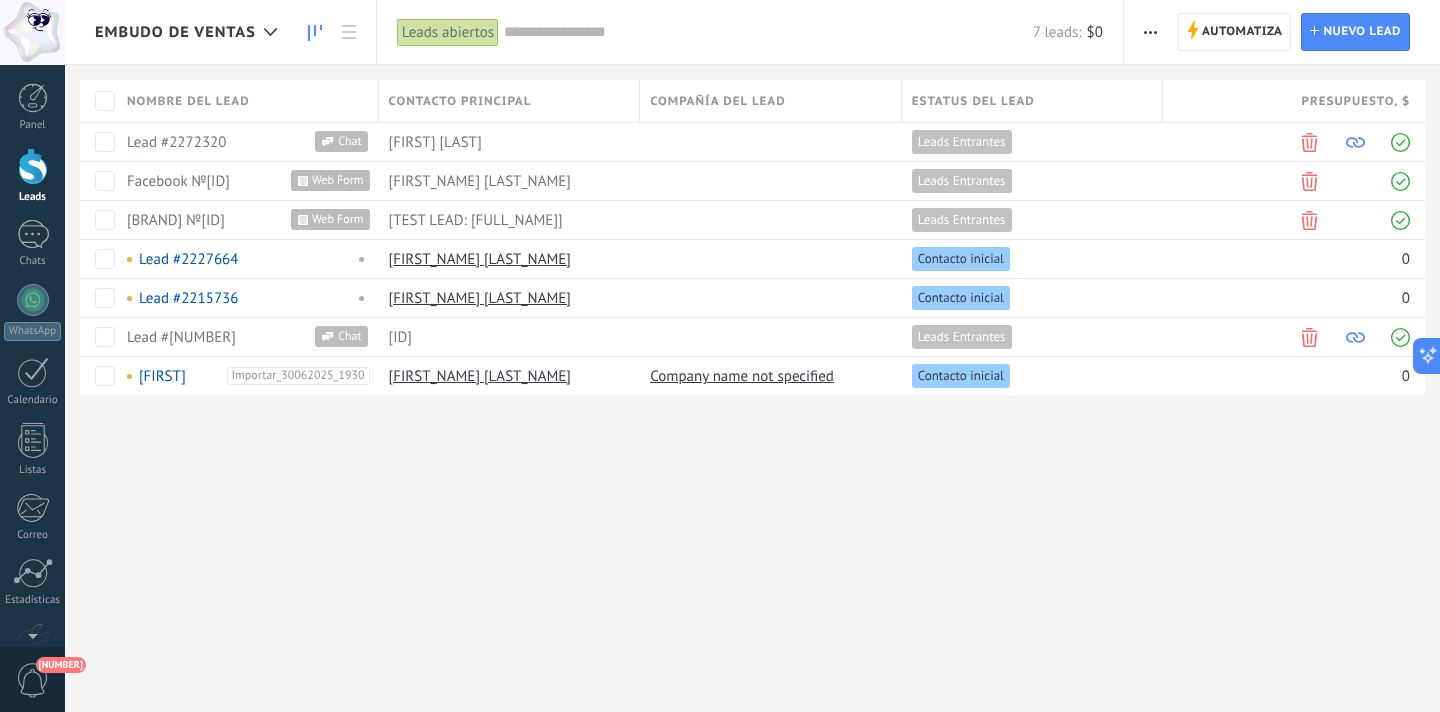 click at bounding box center [315, 33] 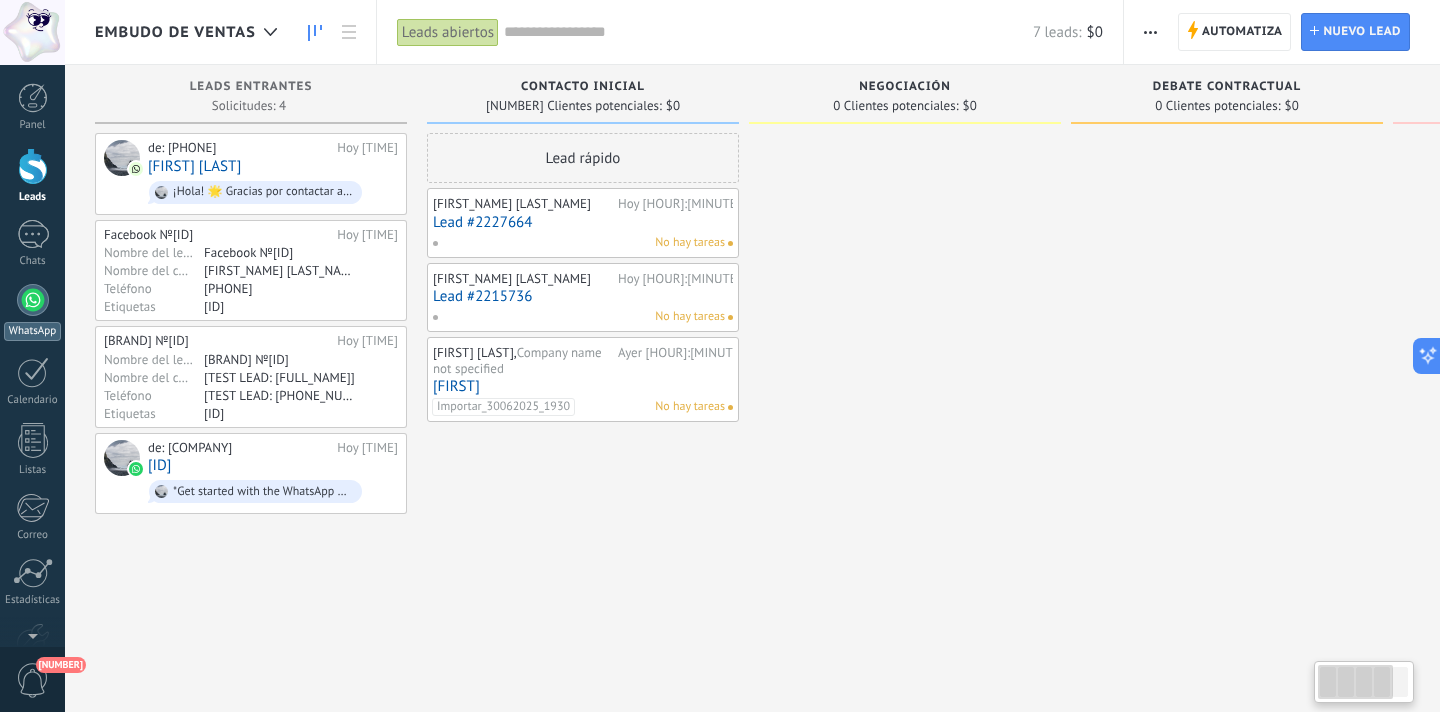 click at bounding box center [33, 300] 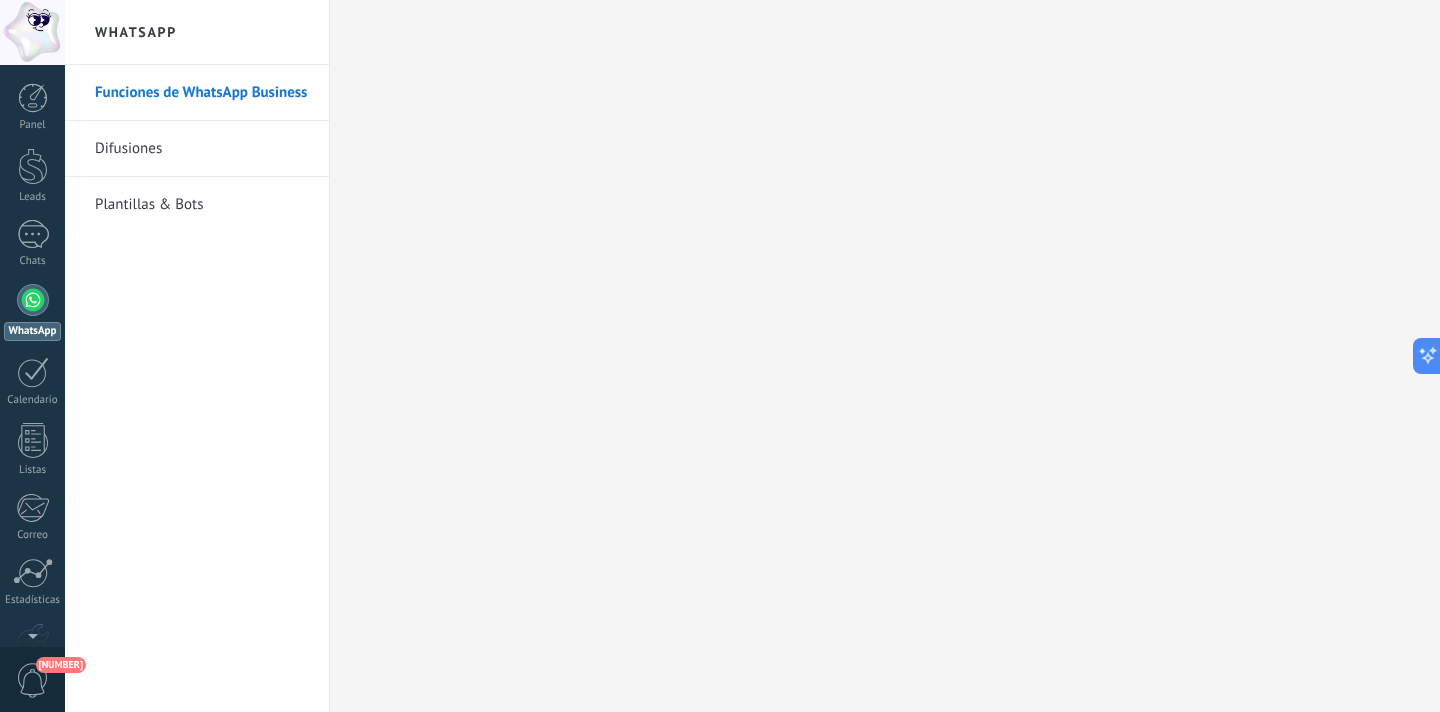 click on "Difusiones" at bounding box center [202, 149] 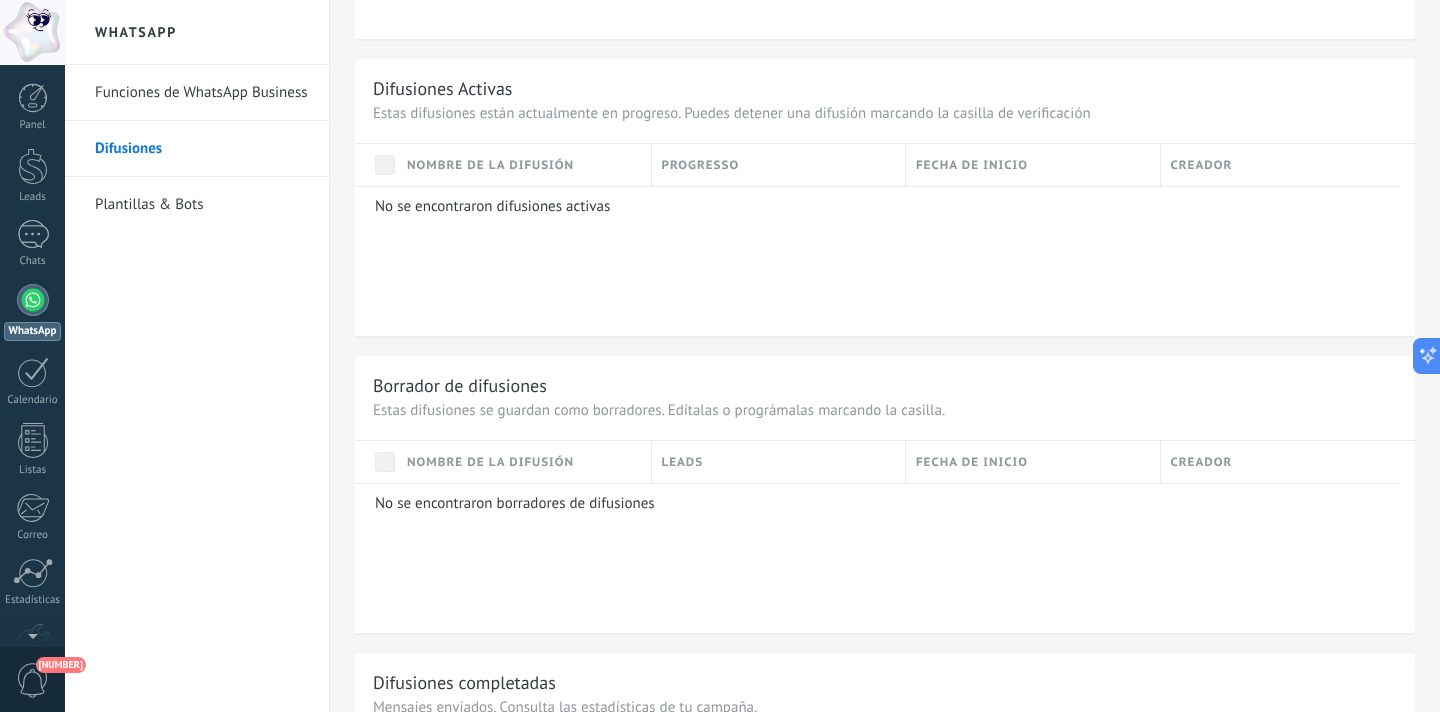 scroll, scrollTop: 1182, scrollLeft: 0, axis: vertical 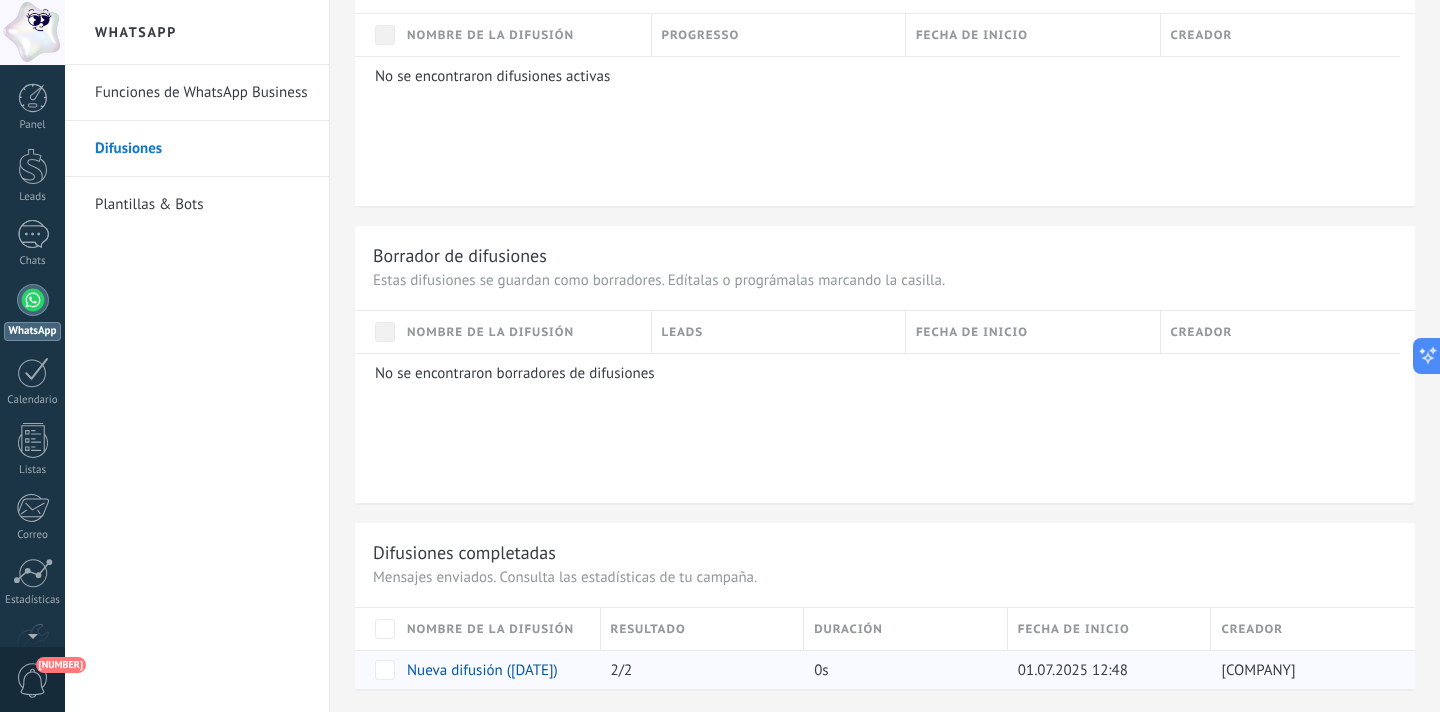 click on "Nueva difusión ([DATE])" at bounding box center [482, 670] 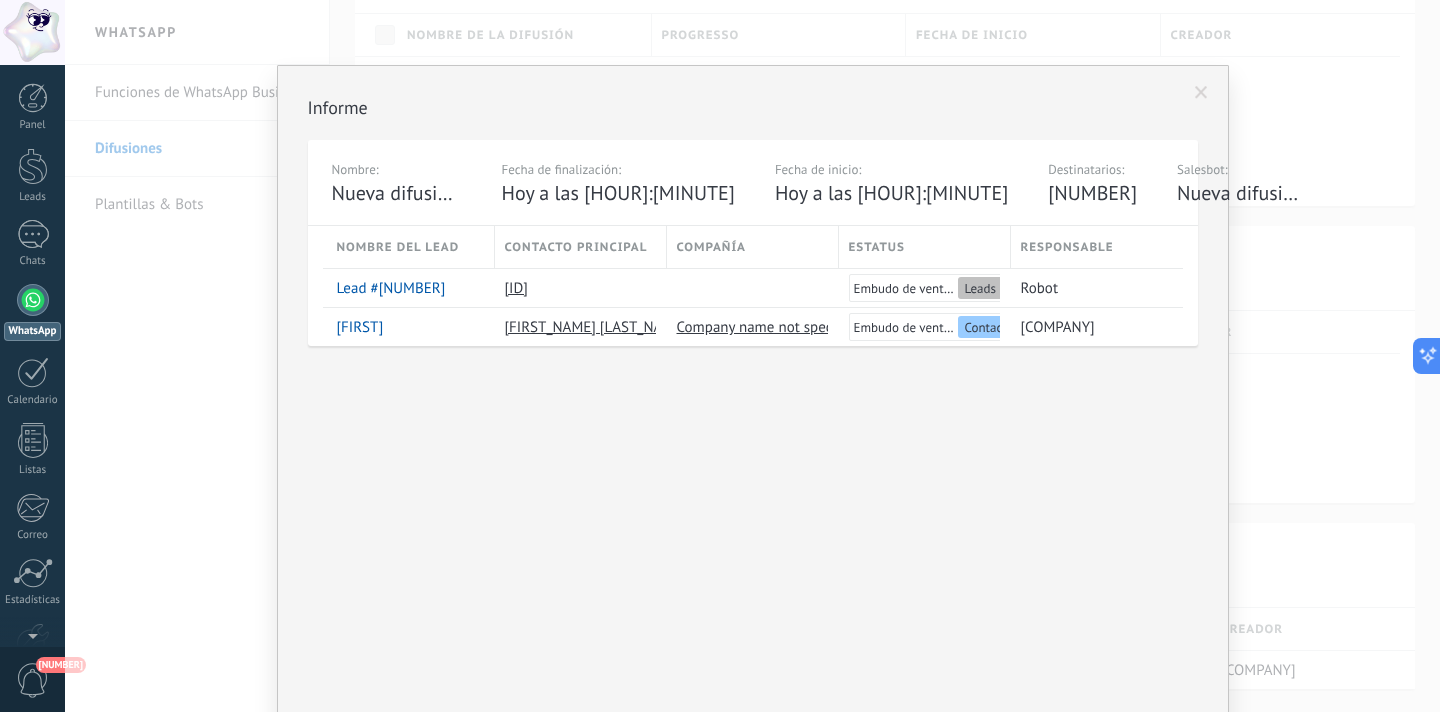 click at bounding box center [1201, 93] 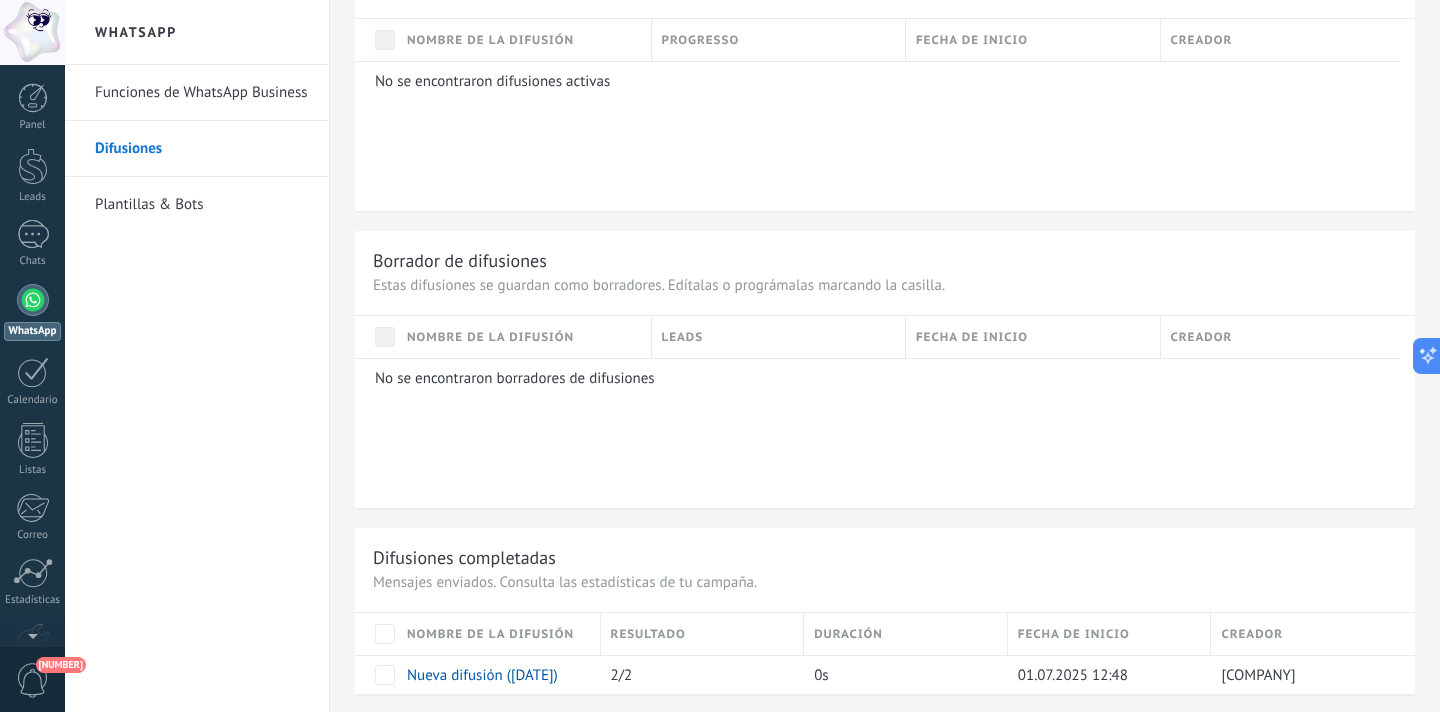 scroll, scrollTop: 1182, scrollLeft: 0, axis: vertical 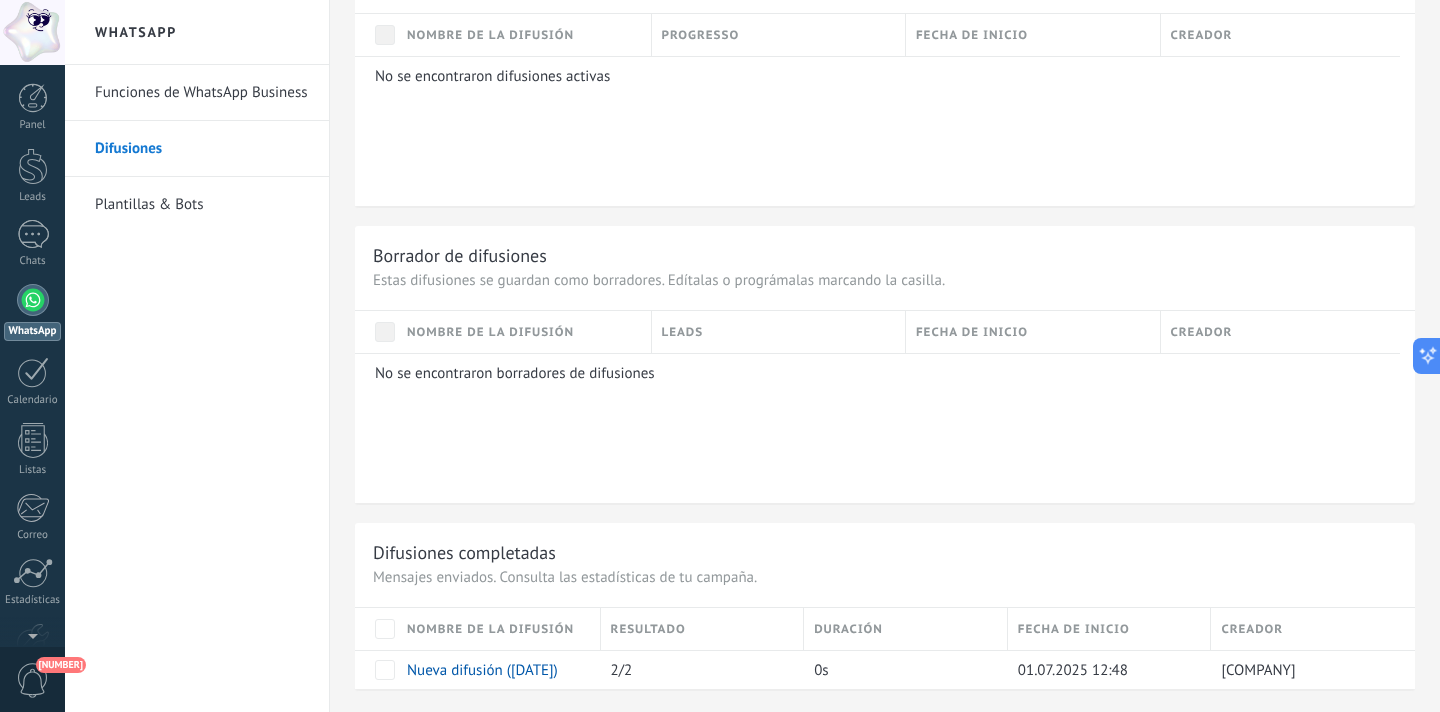 click on "Plantillas & Bots" at bounding box center [202, 205] 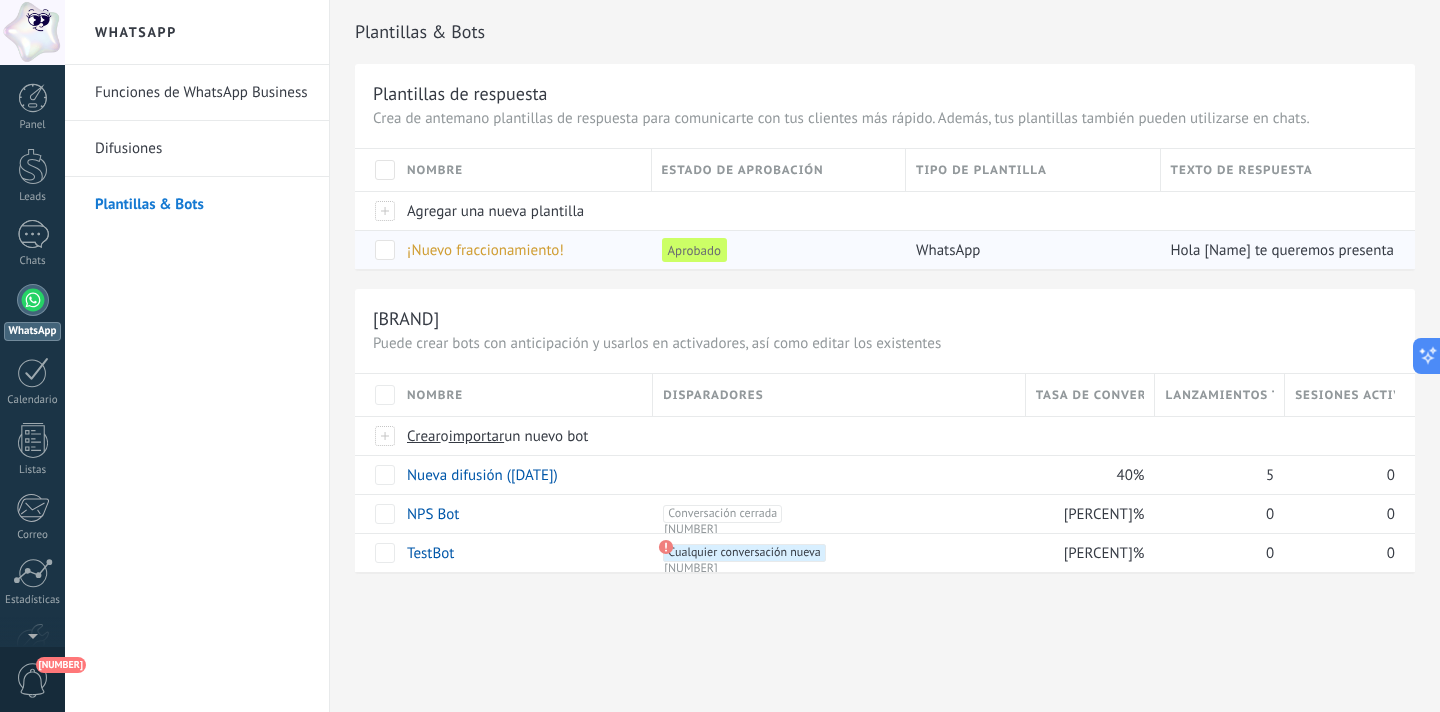click on "¡Nuevo fraccionamiento!" at bounding box center [485, 250] 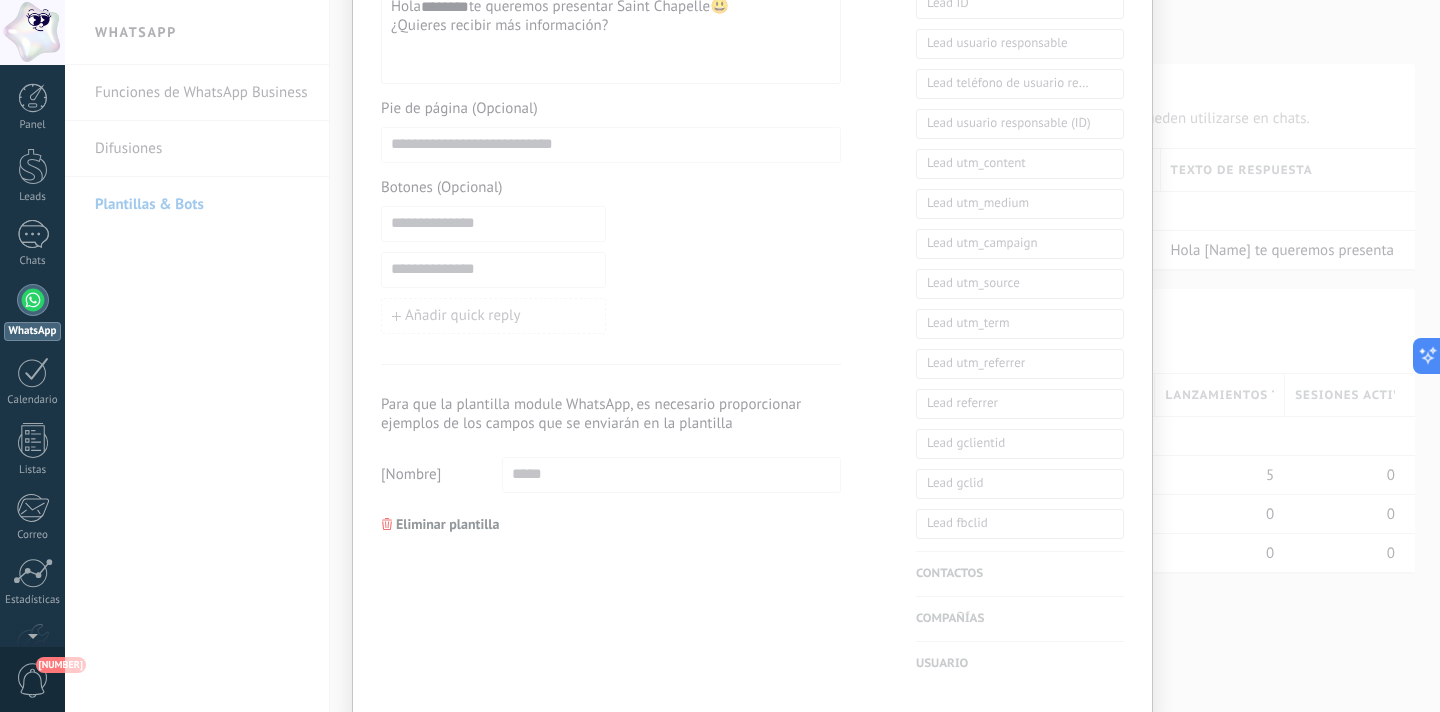 scroll, scrollTop: 893, scrollLeft: 0, axis: vertical 